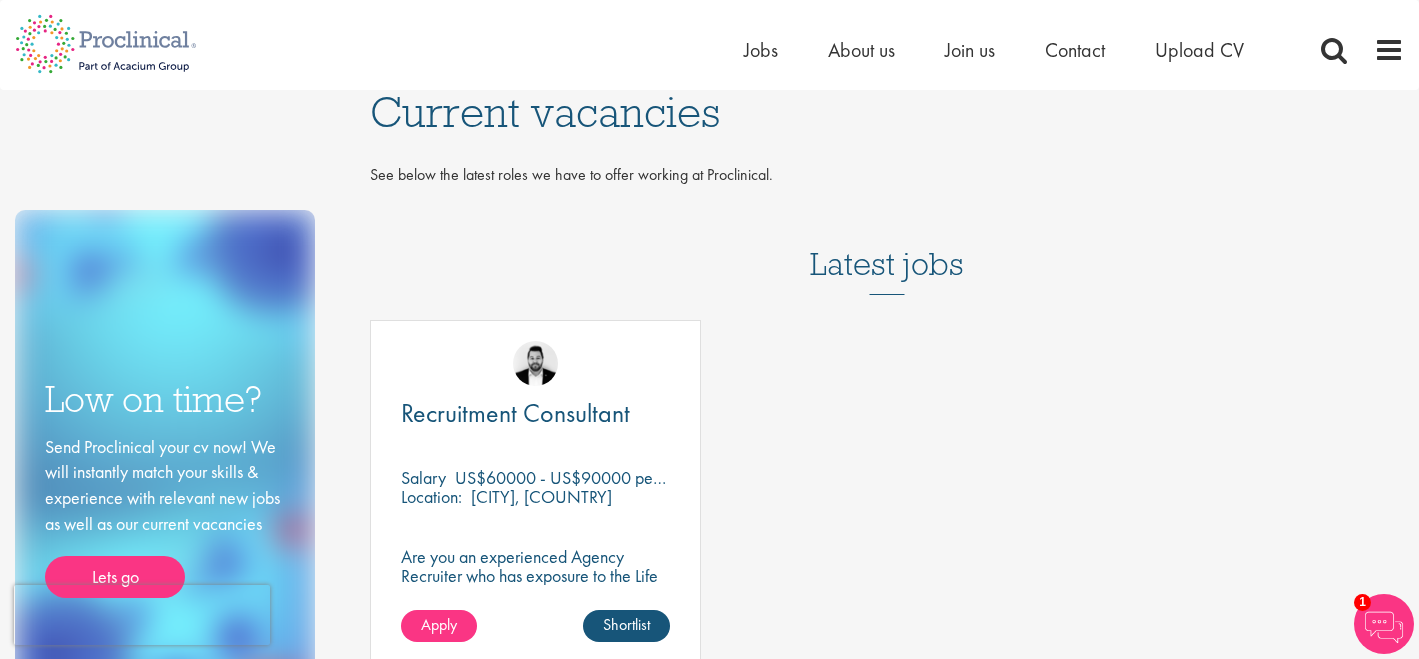scroll, scrollTop: 0, scrollLeft: 0, axis: both 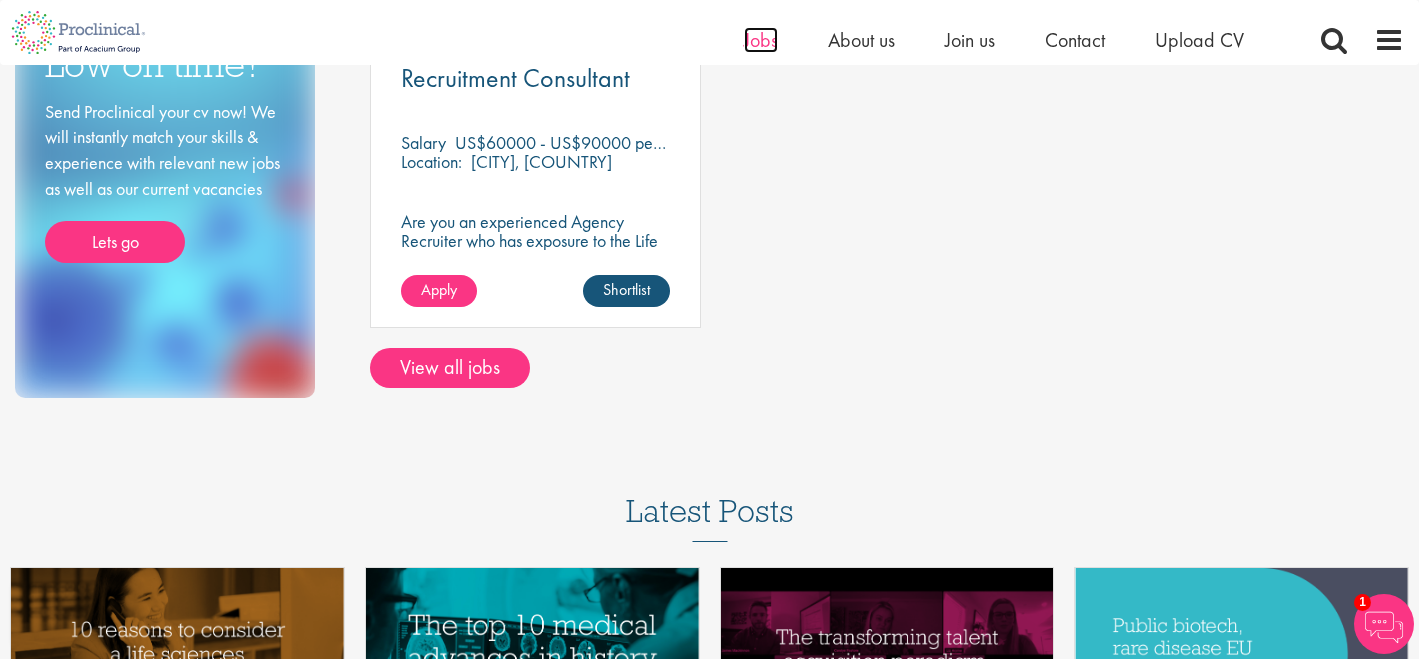 click on "Jobs" at bounding box center [761, 40] 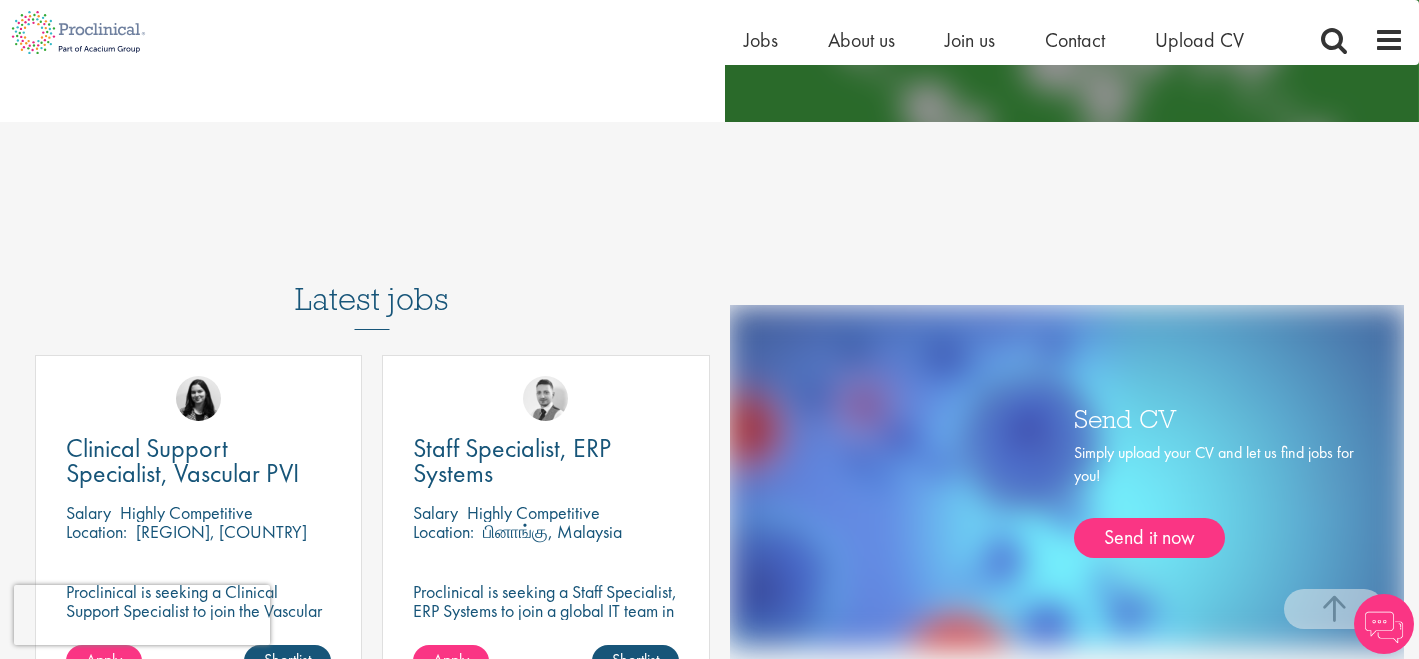 scroll, scrollTop: 949, scrollLeft: 0, axis: vertical 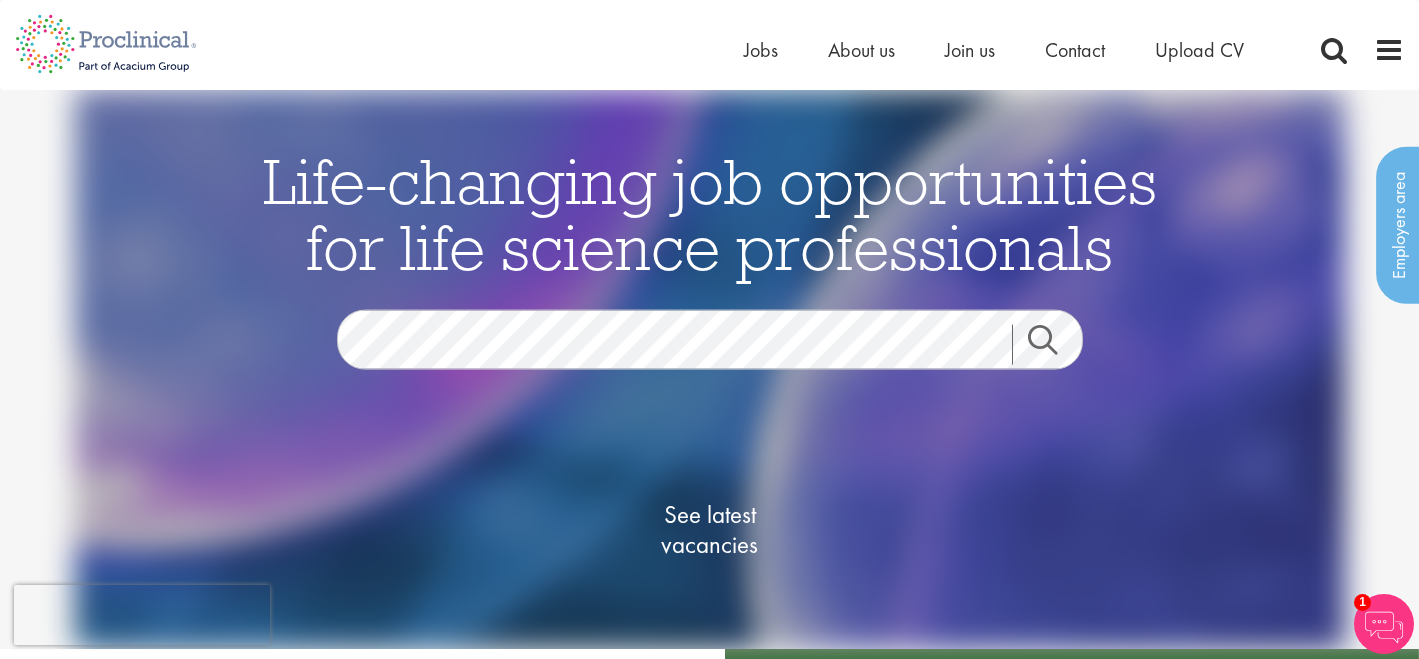 click on "This website uses cookies. By continuing to use this site, you are giving your consent to cookies being used. See our  Privacy policy  for more info.
Home
Jobs
About us
Join us
Contact
Upload CV" at bounding box center [709, 1950] 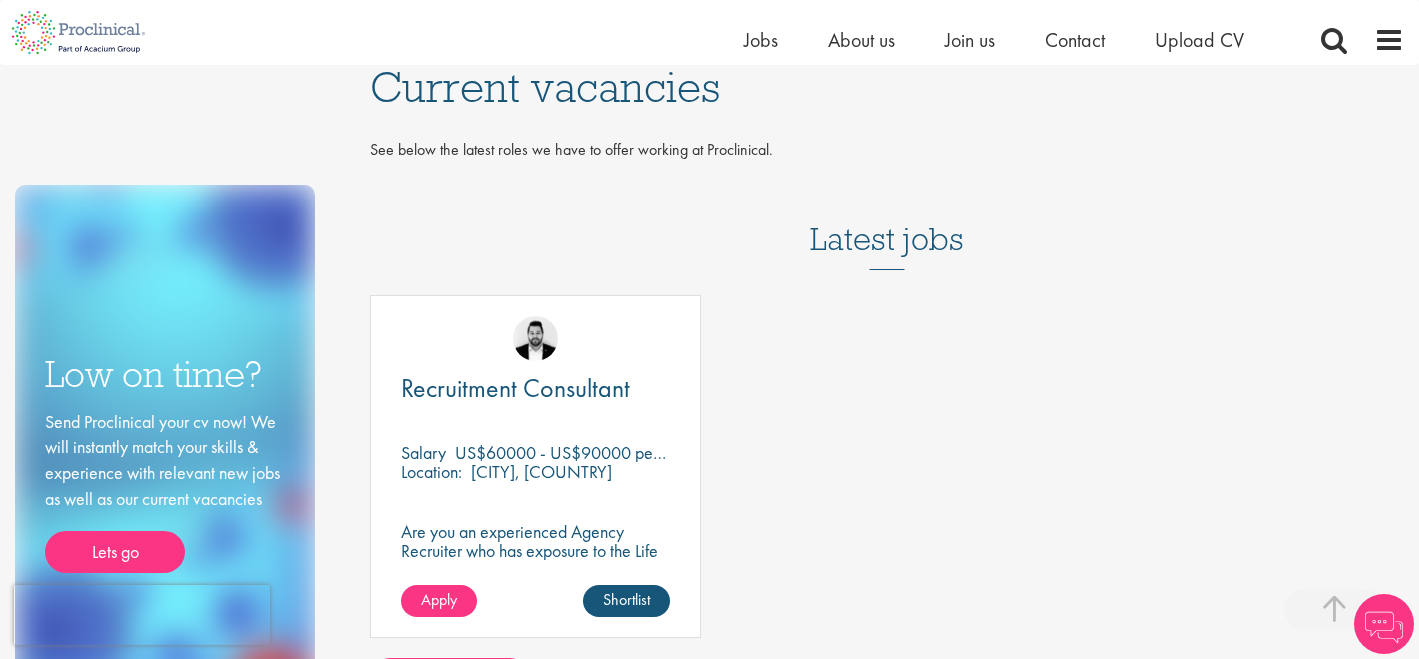 scroll, scrollTop: 310, scrollLeft: 0, axis: vertical 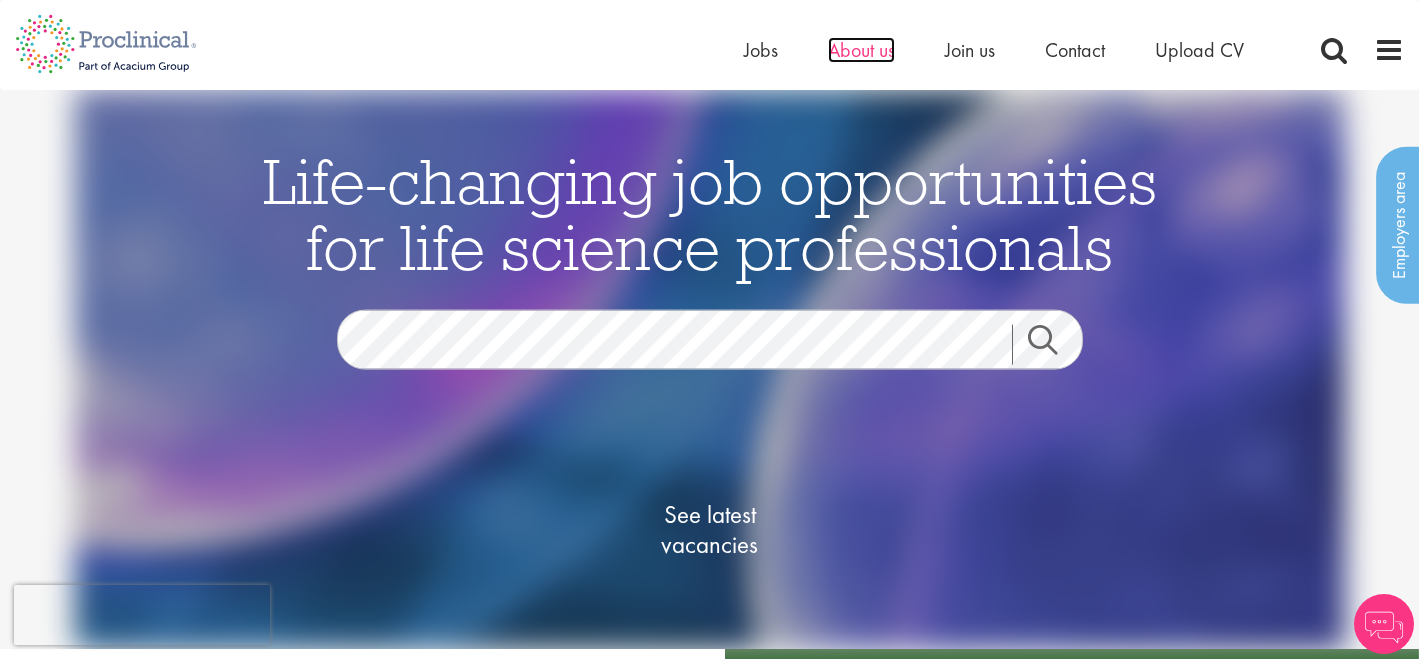 click on "About us" at bounding box center [861, 50] 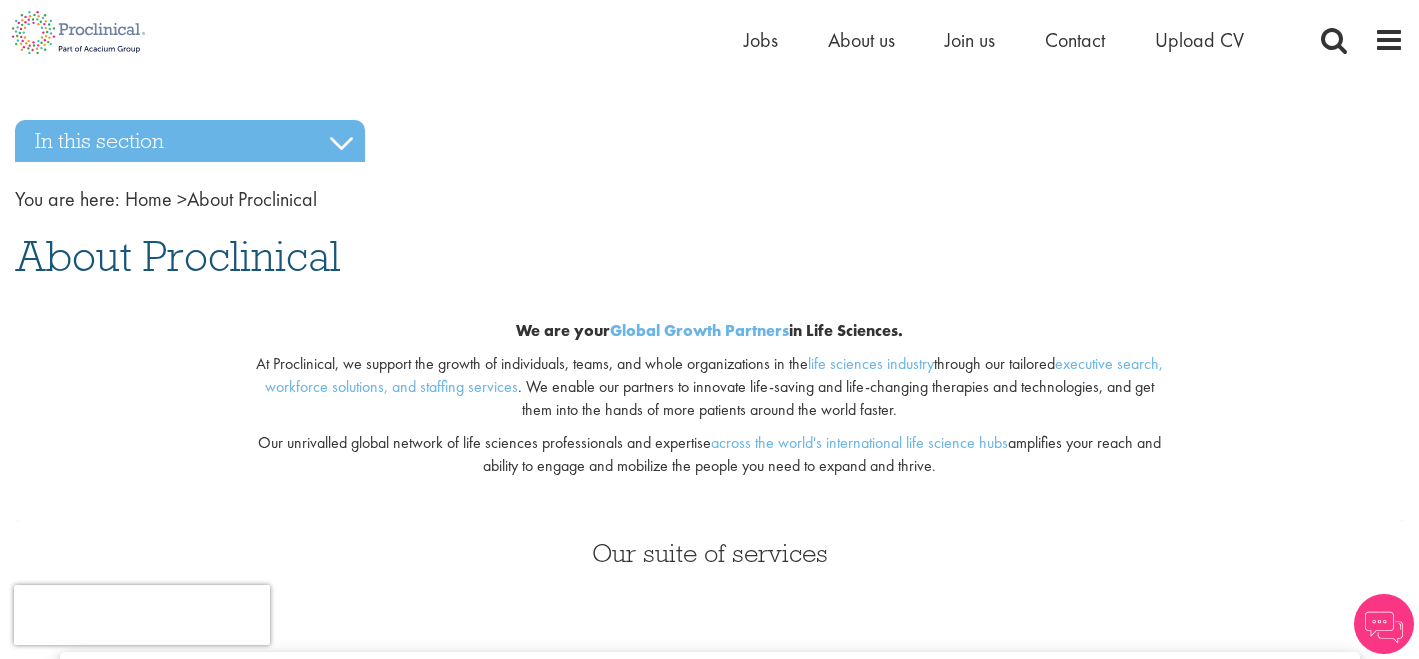 scroll, scrollTop: 407, scrollLeft: 0, axis: vertical 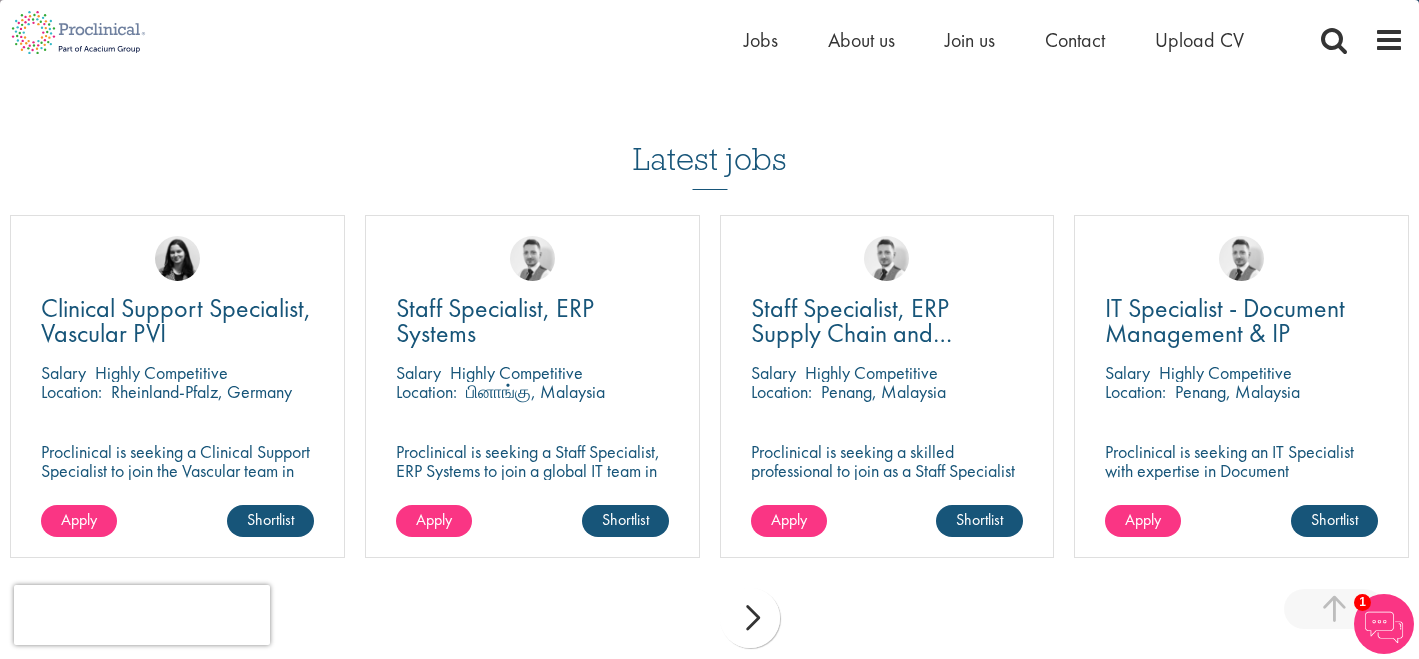 click on "Highly Competitive" at bounding box center (161, 372) 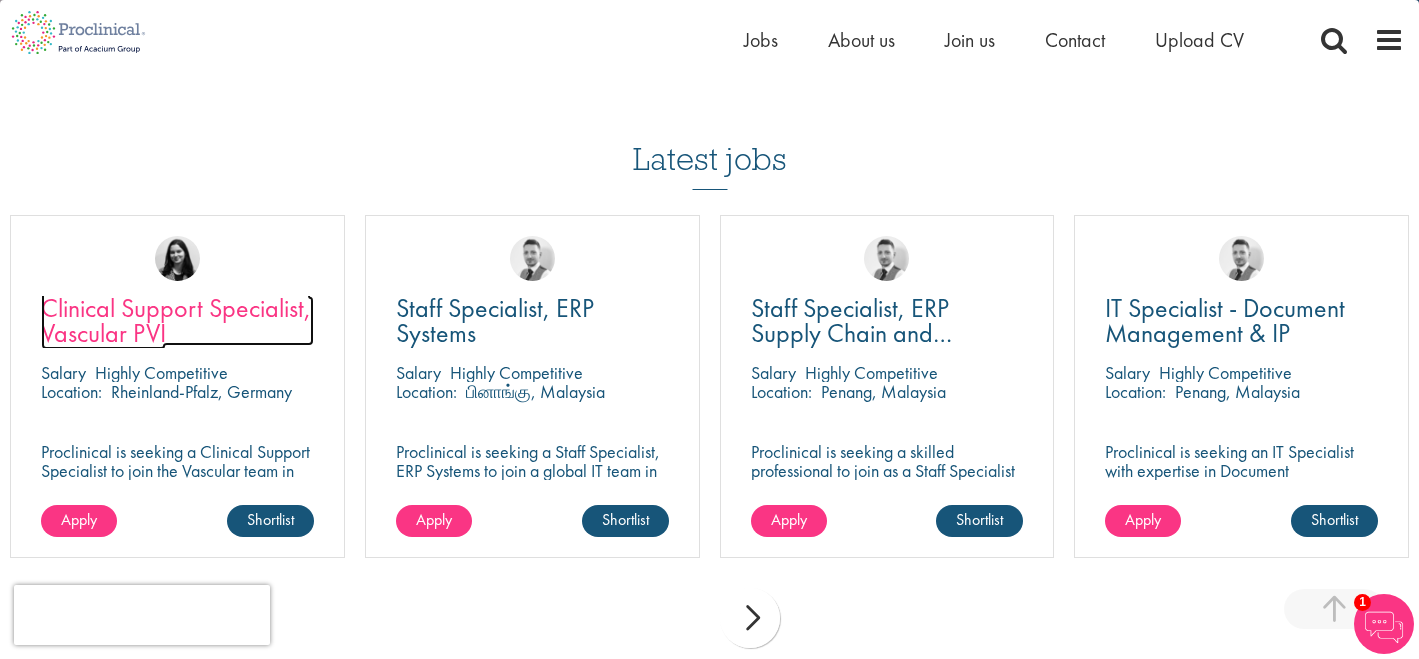click on "Clinical Support Specialist, Vascular PVI" at bounding box center [176, 320] 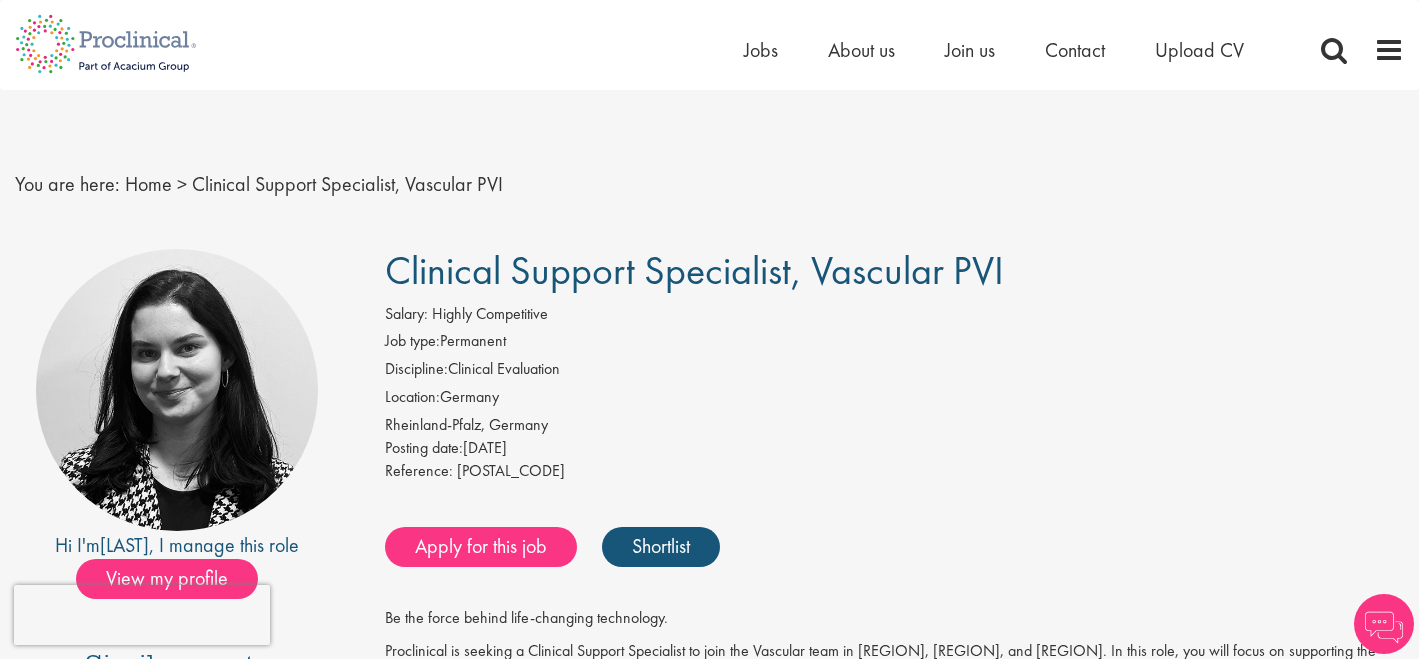 scroll, scrollTop: 0, scrollLeft: 0, axis: both 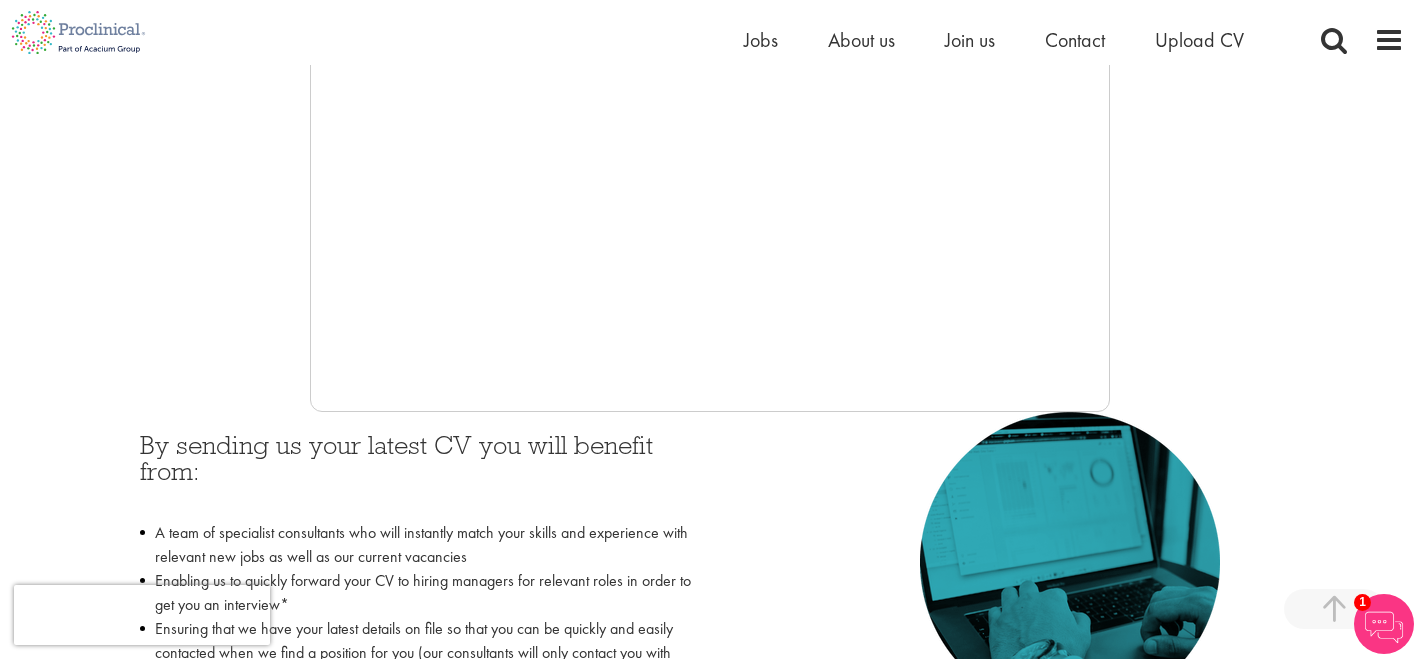 click at bounding box center (709, 112) 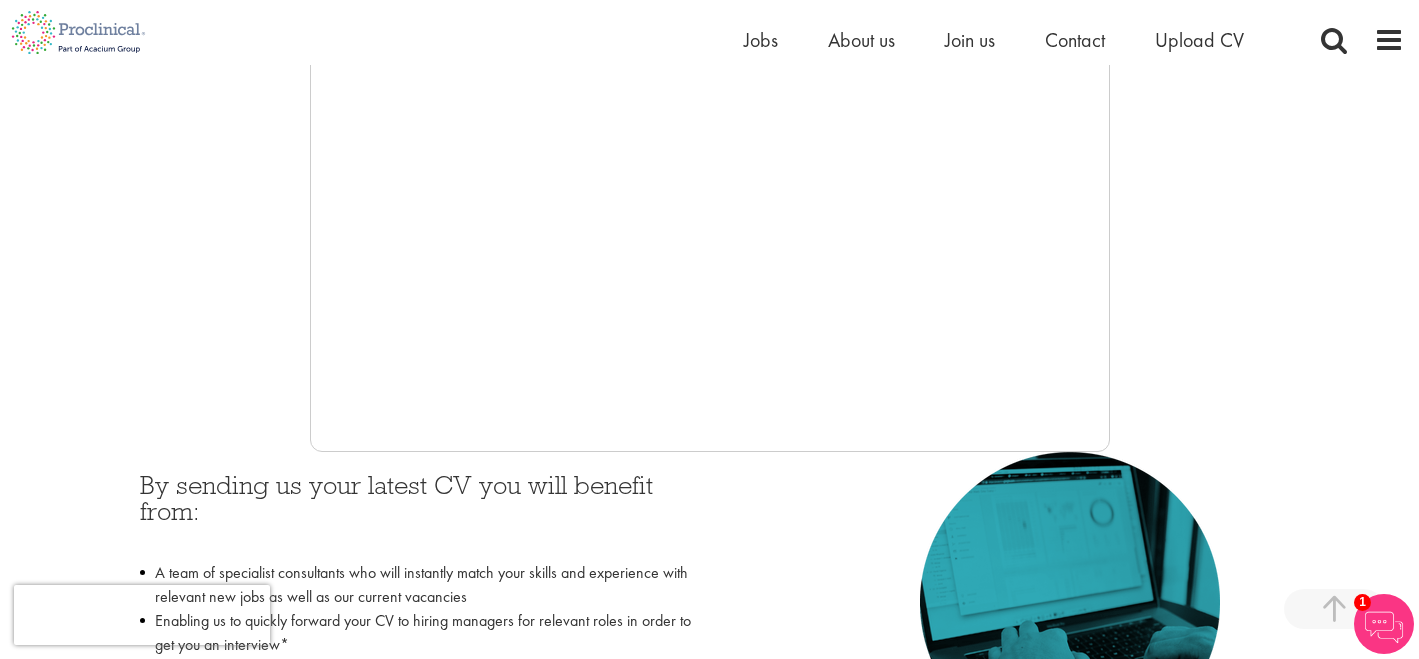 scroll, scrollTop: 589, scrollLeft: 0, axis: vertical 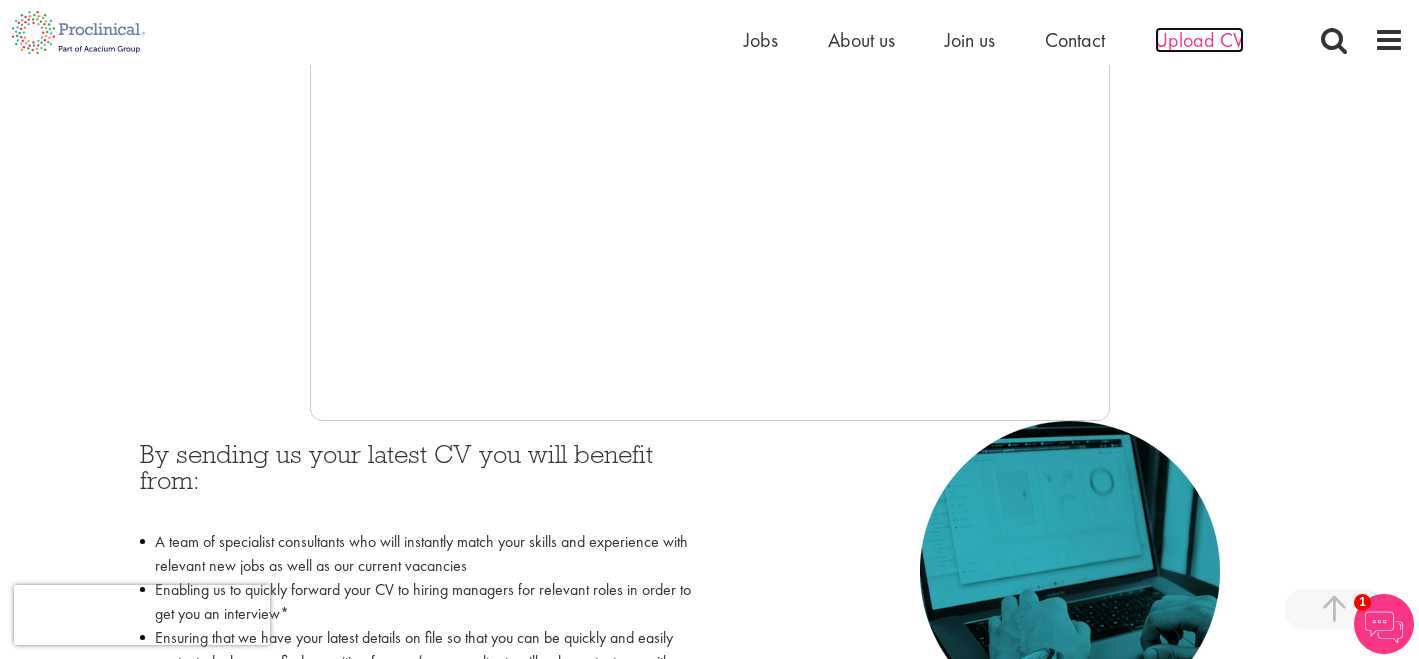 click on "Upload CV" at bounding box center (1199, 40) 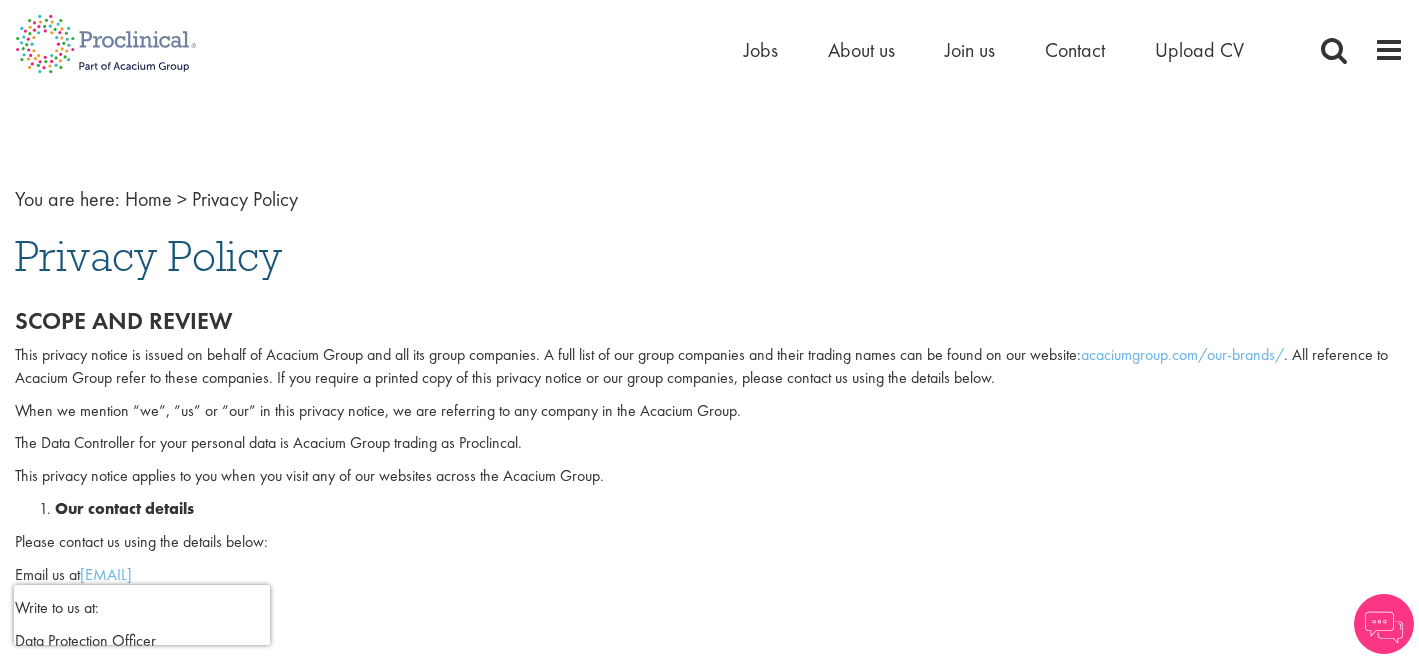 scroll, scrollTop: 0, scrollLeft: 0, axis: both 